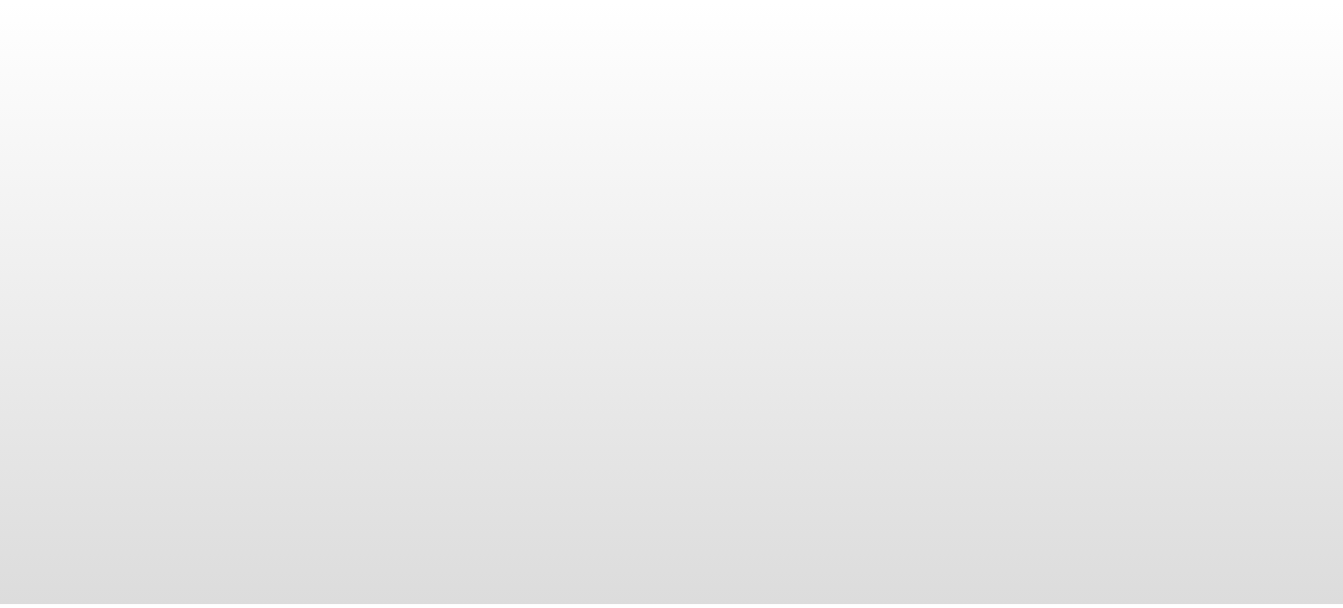 scroll, scrollTop: 0, scrollLeft: 0, axis: both 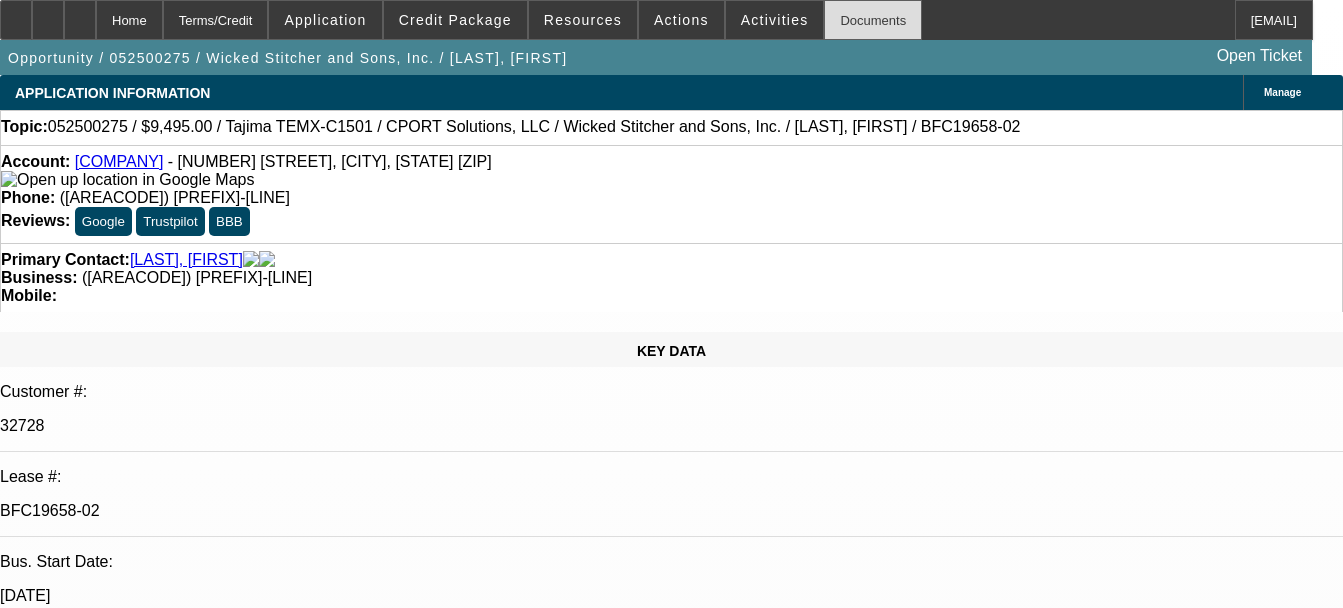 click on "Documents" at bounding box center (873, 20) 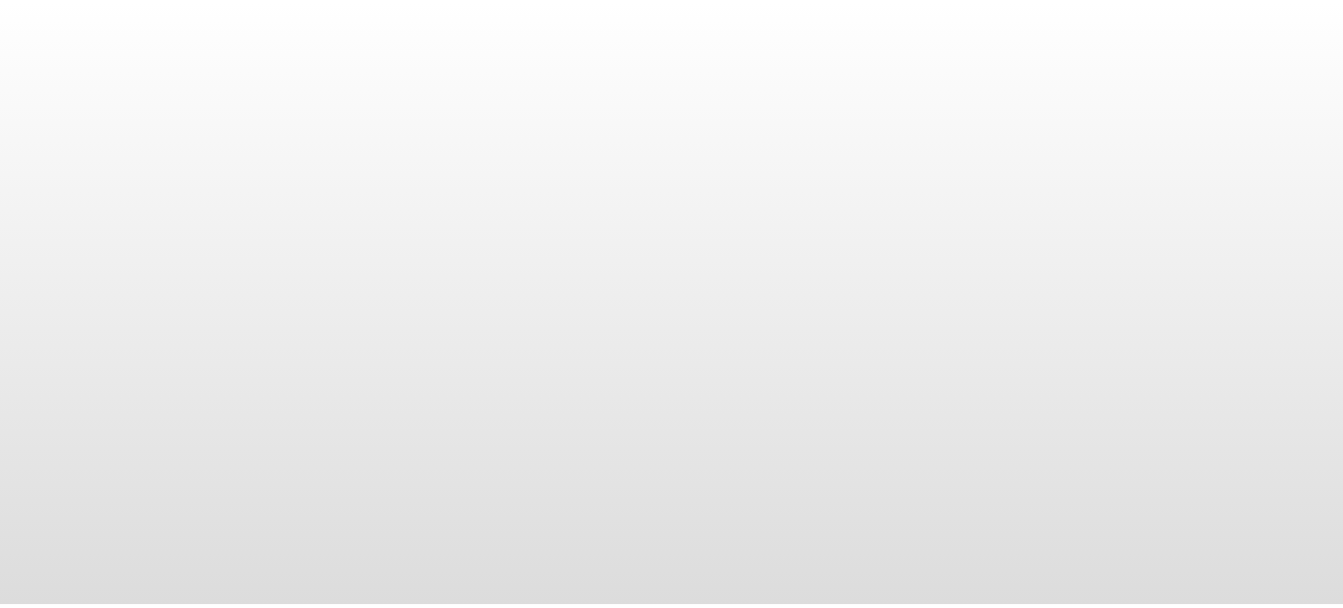 scroll, scrollTop: 0, scrollLeft: 0, axis: both 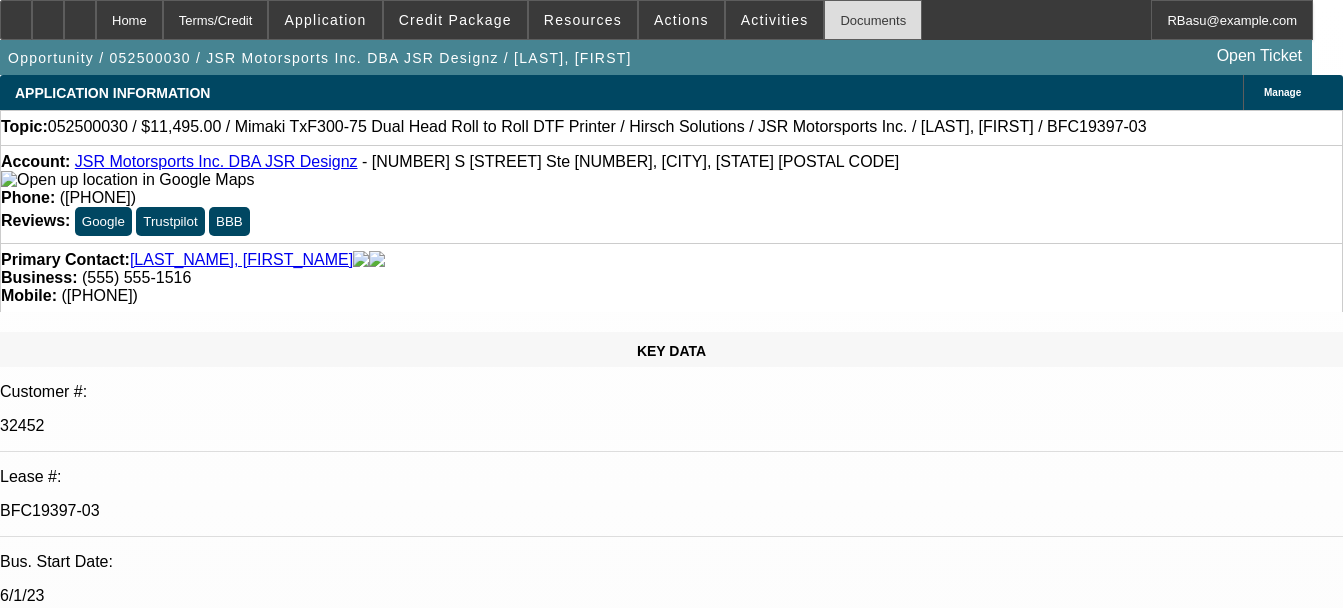 click on "Documents" at bounding box center (873, 20) 